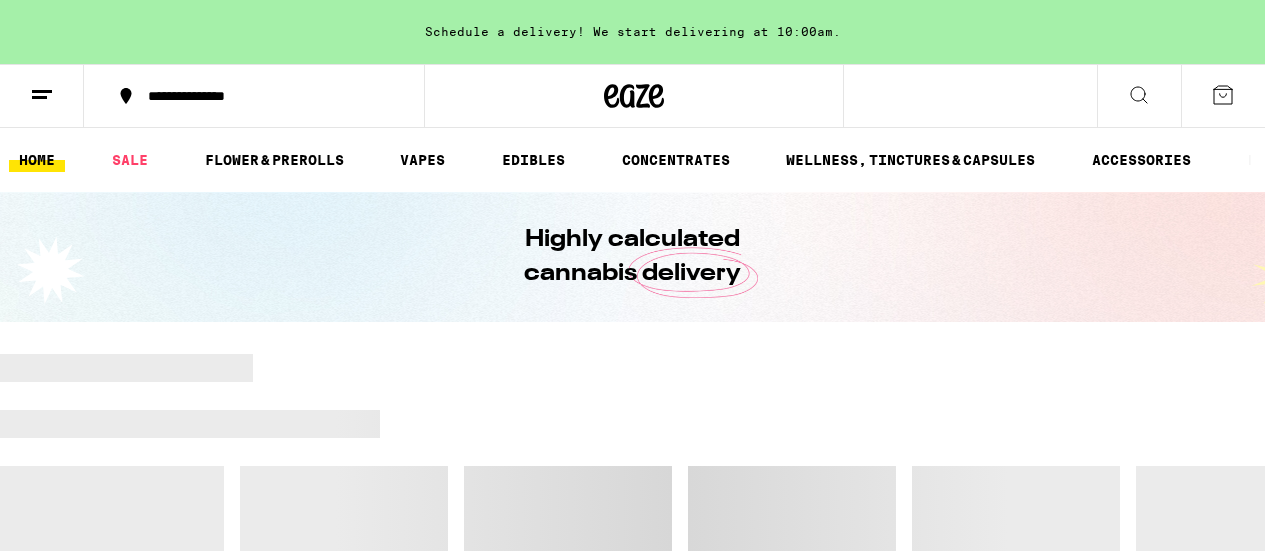 scroll, scrollTop: 6, scrollLeft: 0, axis: vertical 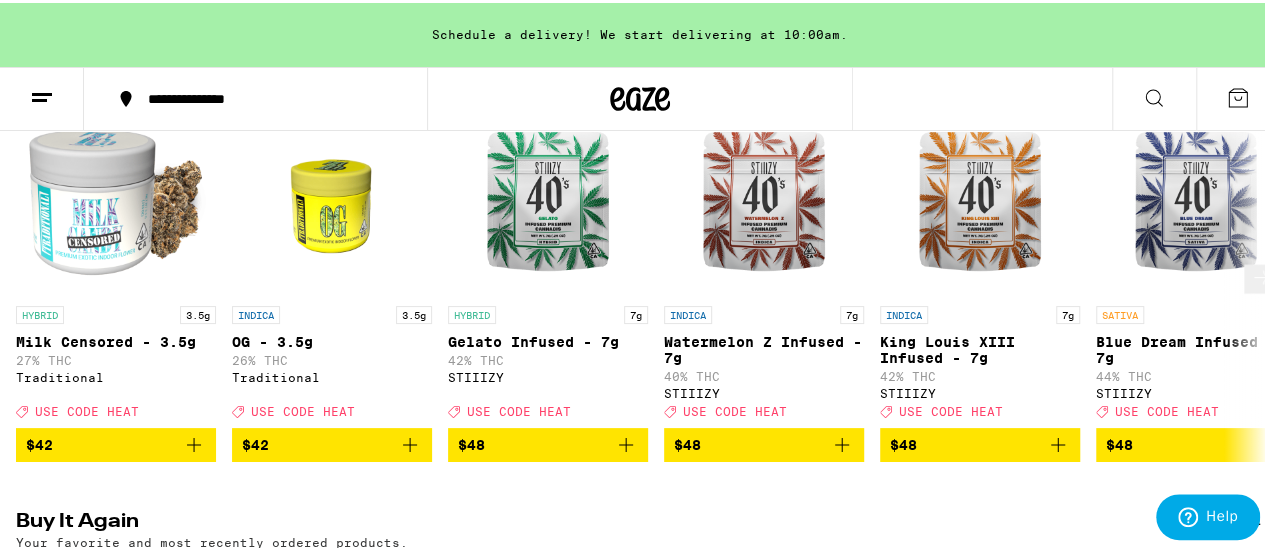 click at bounding box center (116, 193) 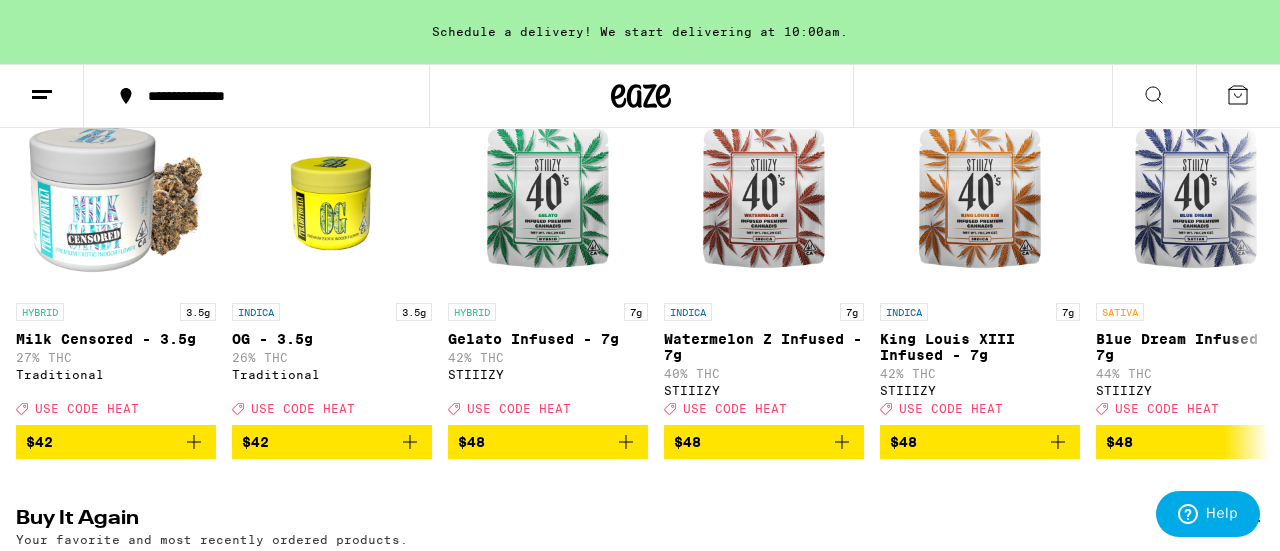 scroll, scrollTop: 52, scrollLeft: 0, axis: vertical 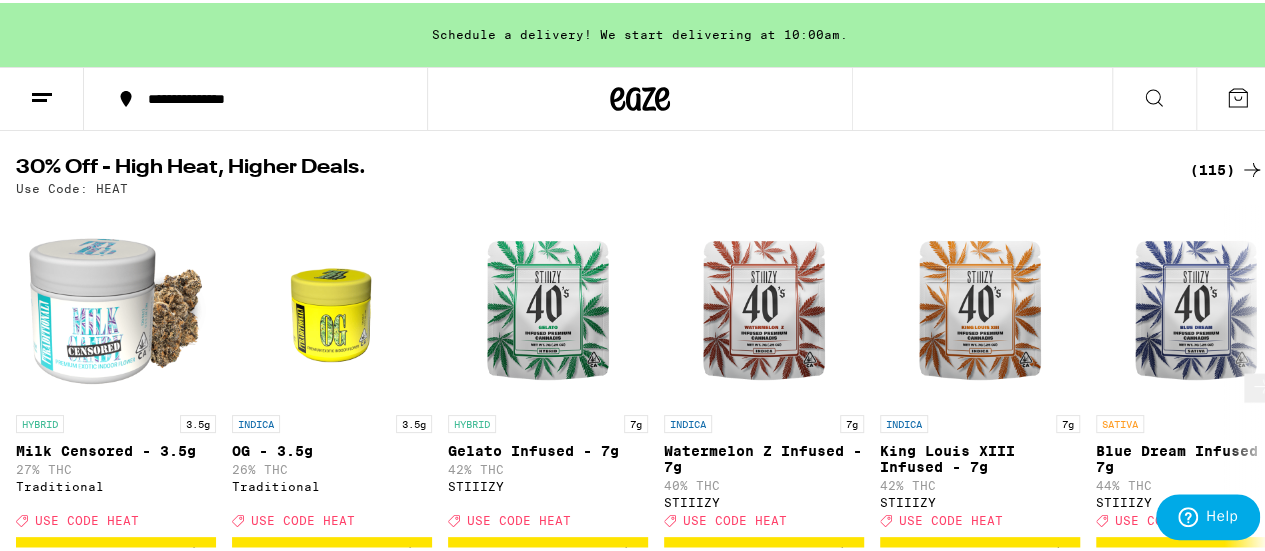 click at bounding box center [332, 302] 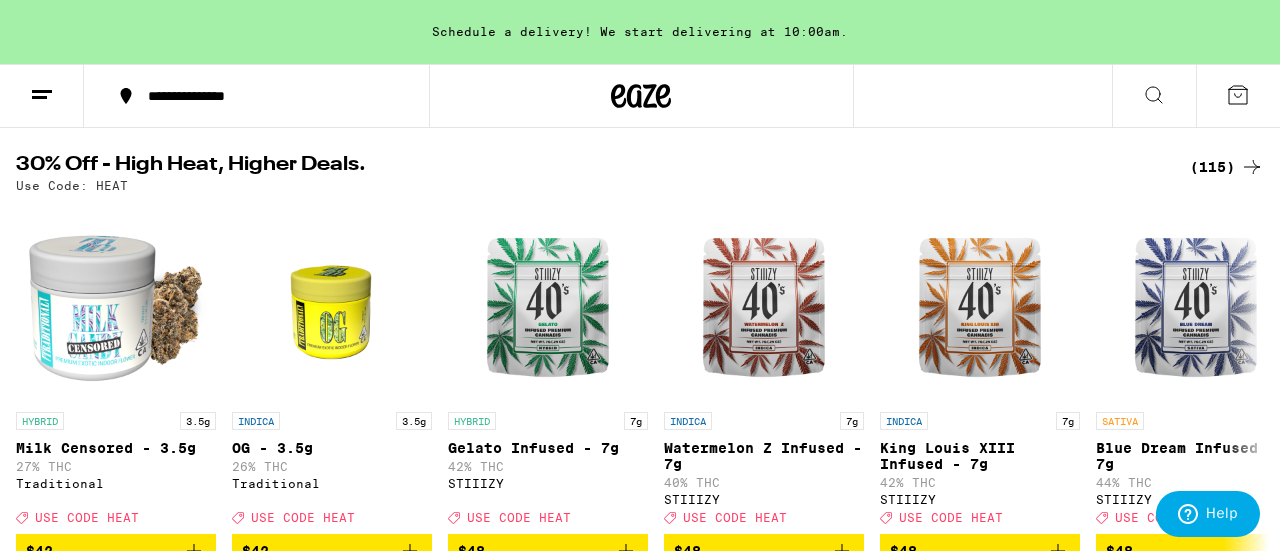 scroll, scrollTop: 54, scrollLeft: 0, axis: vertical 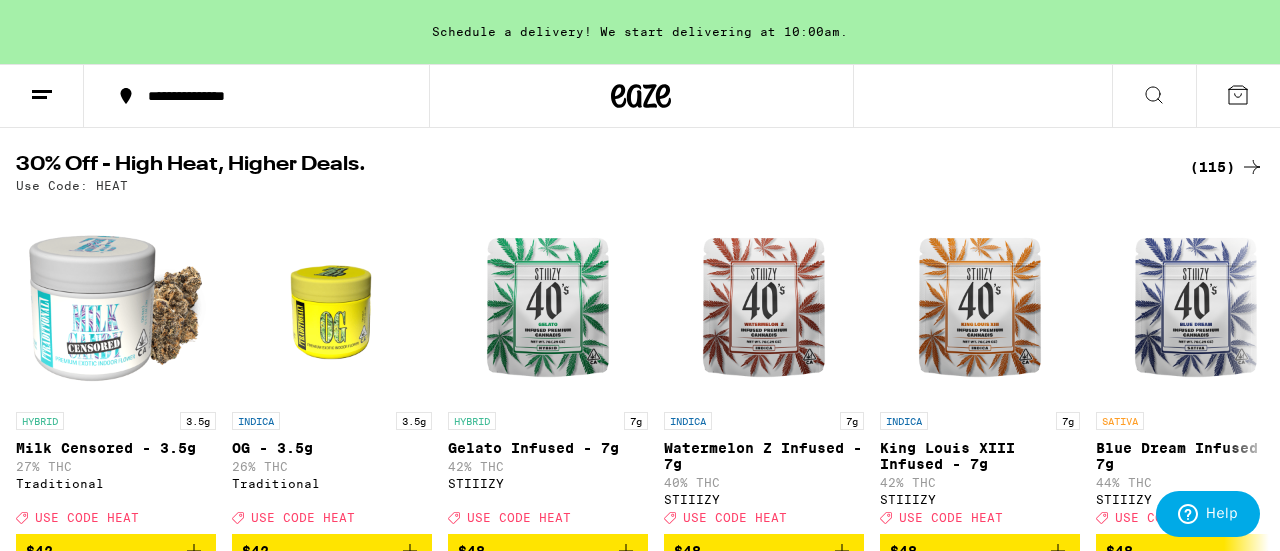 click on "THC 26 %" at bounding box center [640, 9039] 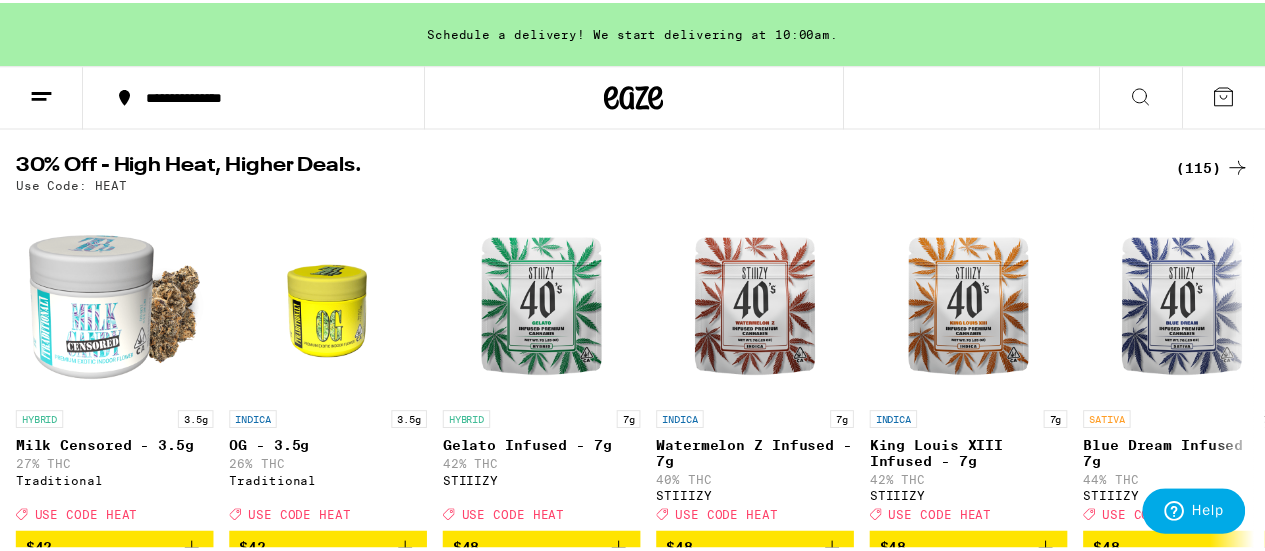scroll, scrollTop: 0, scrollLeft: 0, axis: both 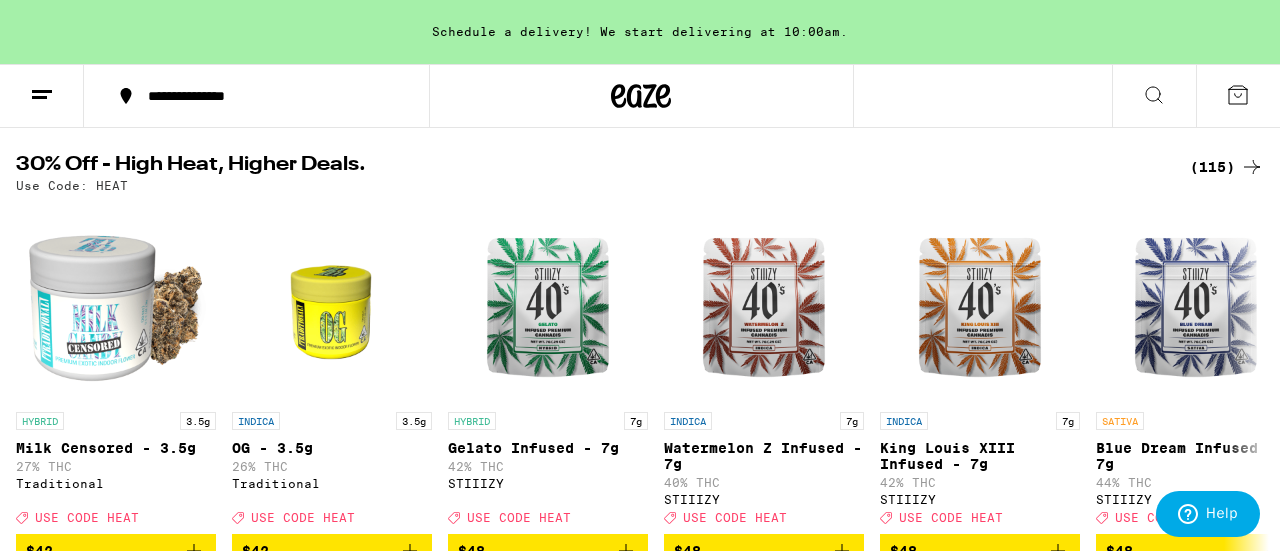 click 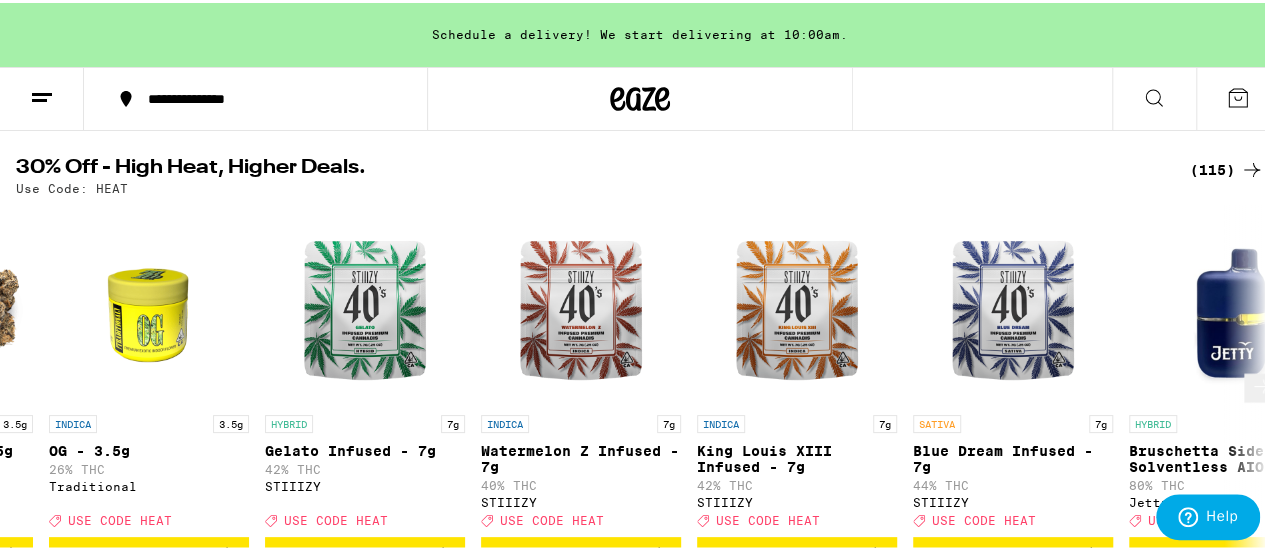 scroll, scrollTop: 0, scrollLeft: 0, axis: both 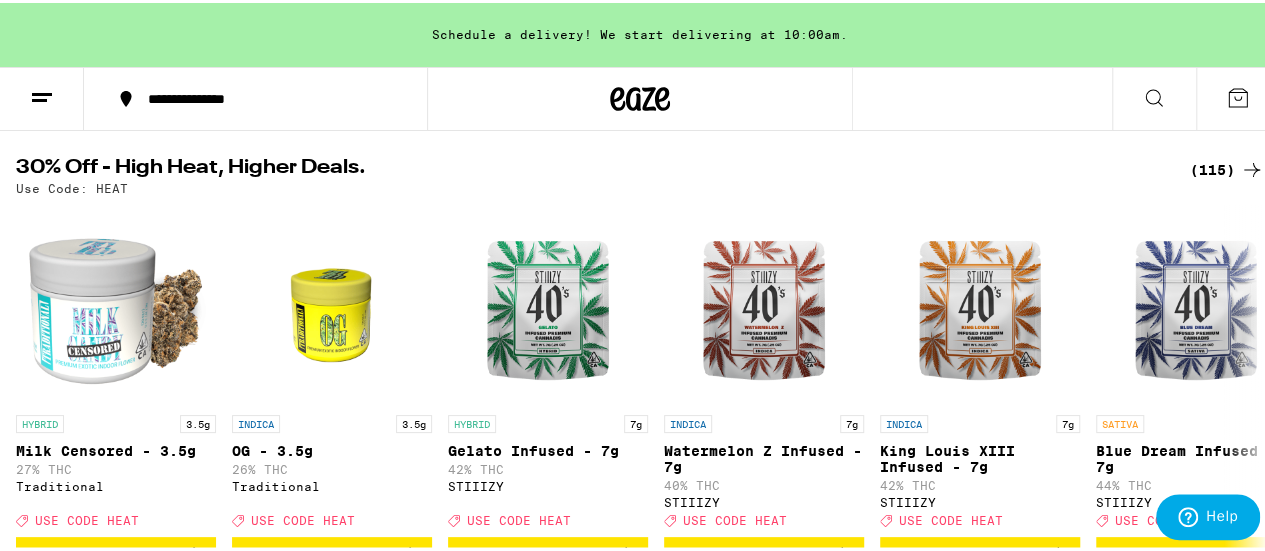click on "(115)" at bounding box center (1227, 167) 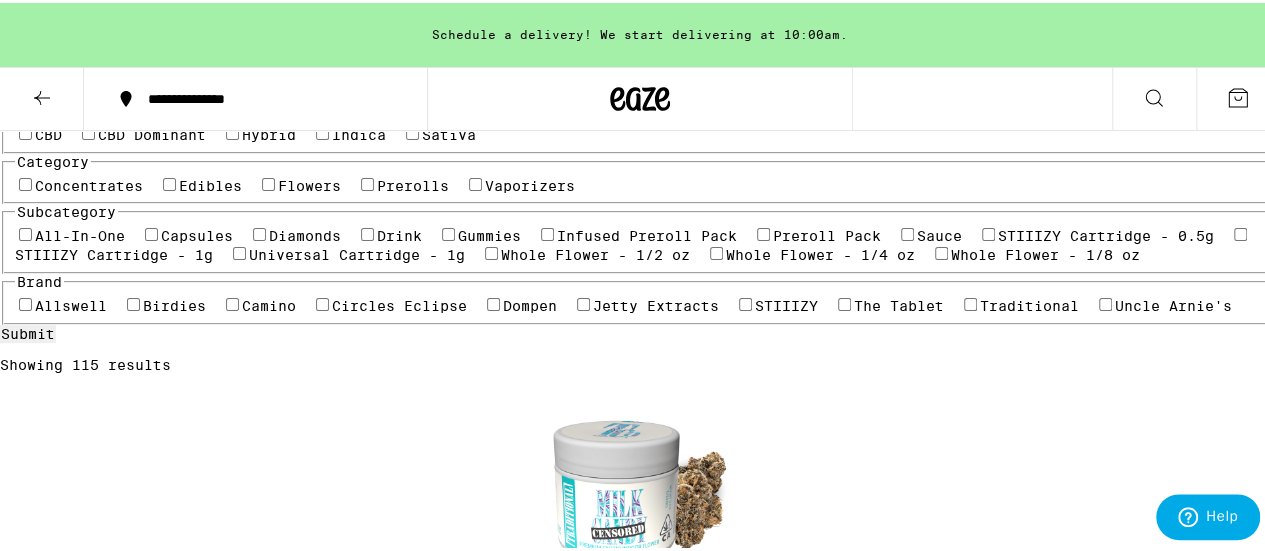 scroll, scrollTop: 206, scrollLeft: 0, axis: vertical 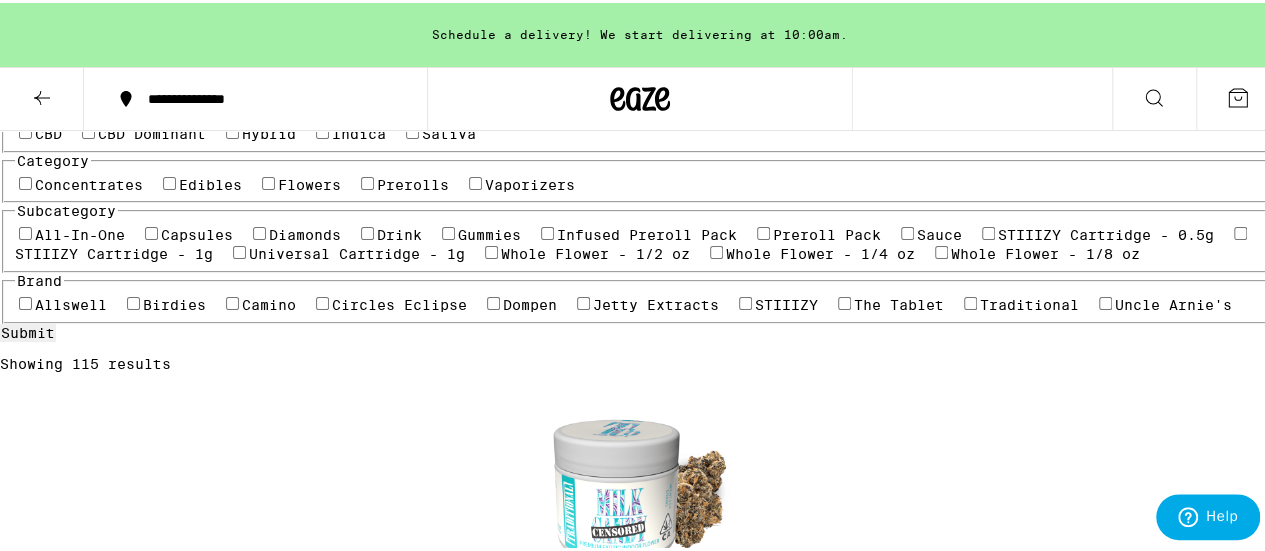 click on "Flowers" at bounding box center (309, 182) 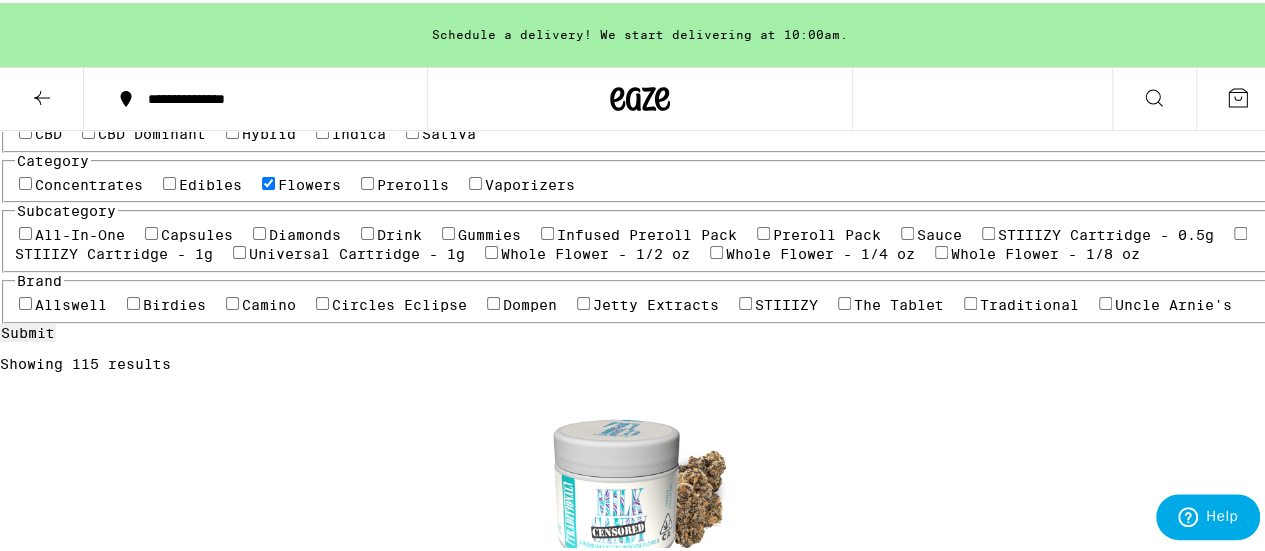 checkbox on "true" 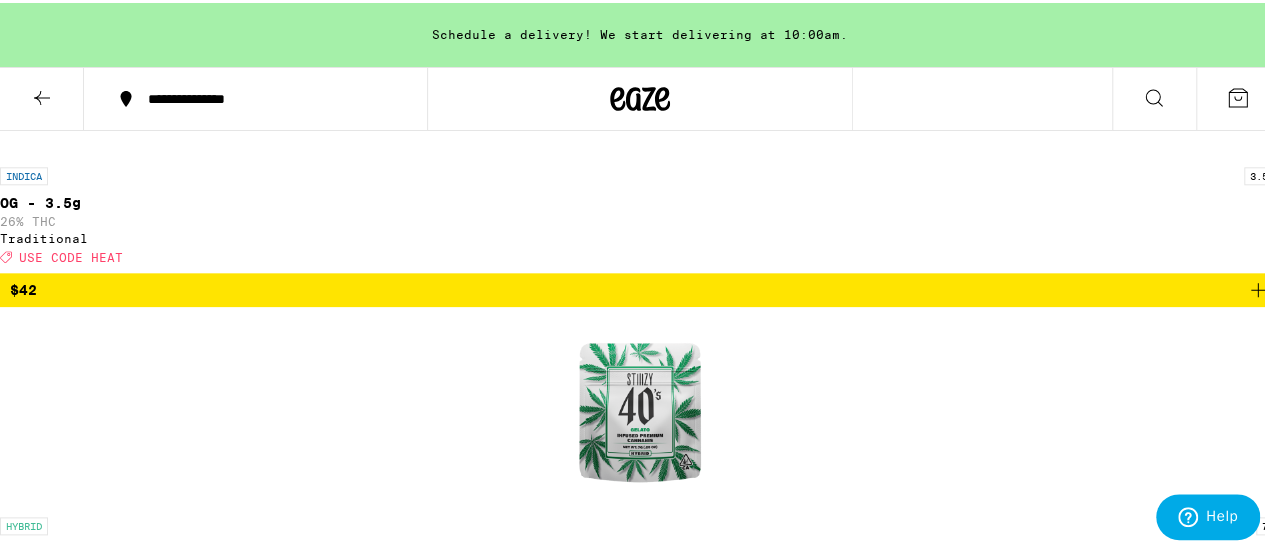 scroll, scrollTop: 1002, scrollLeft: 0, axis: vertical 